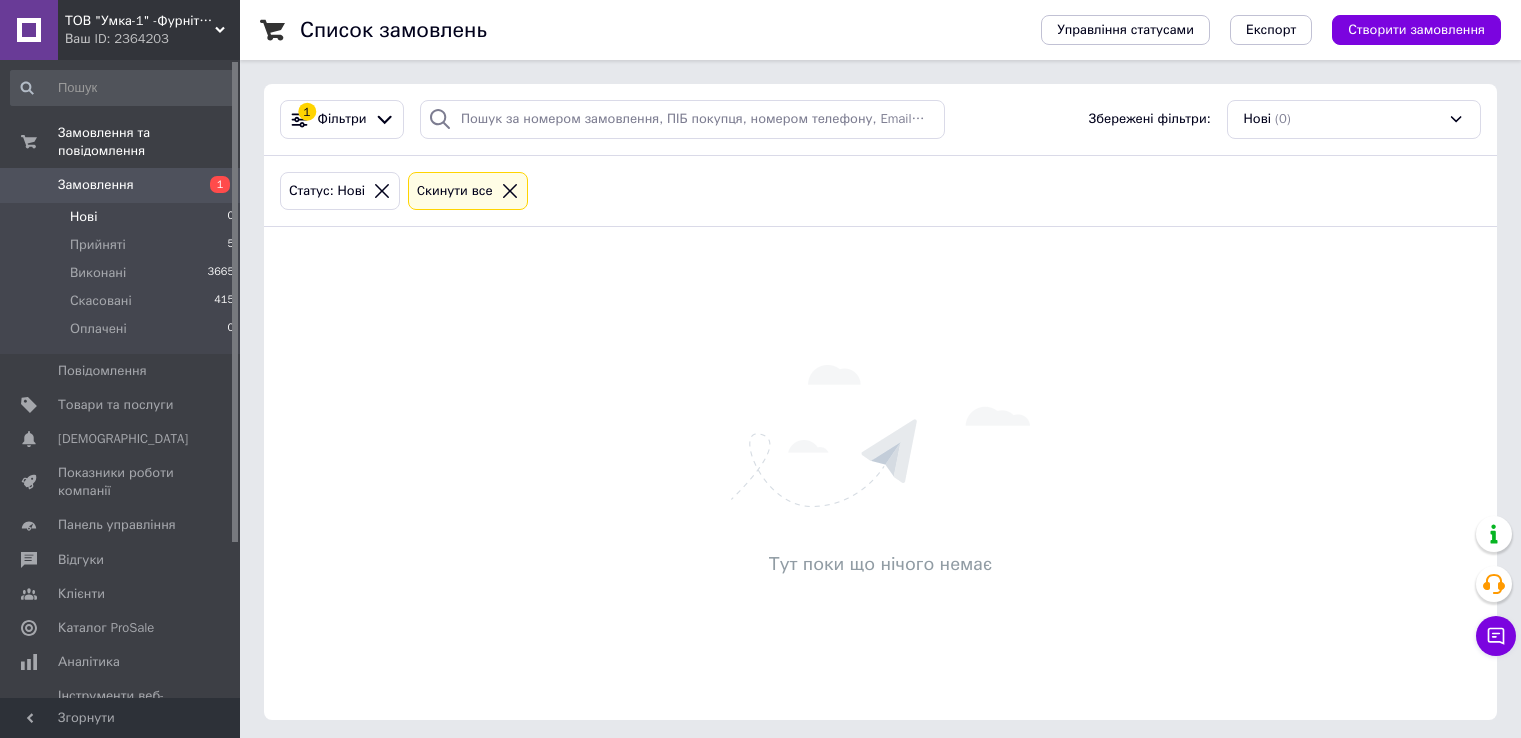scroll, scrollTop: 0, scrollLeft: 0, axis: both 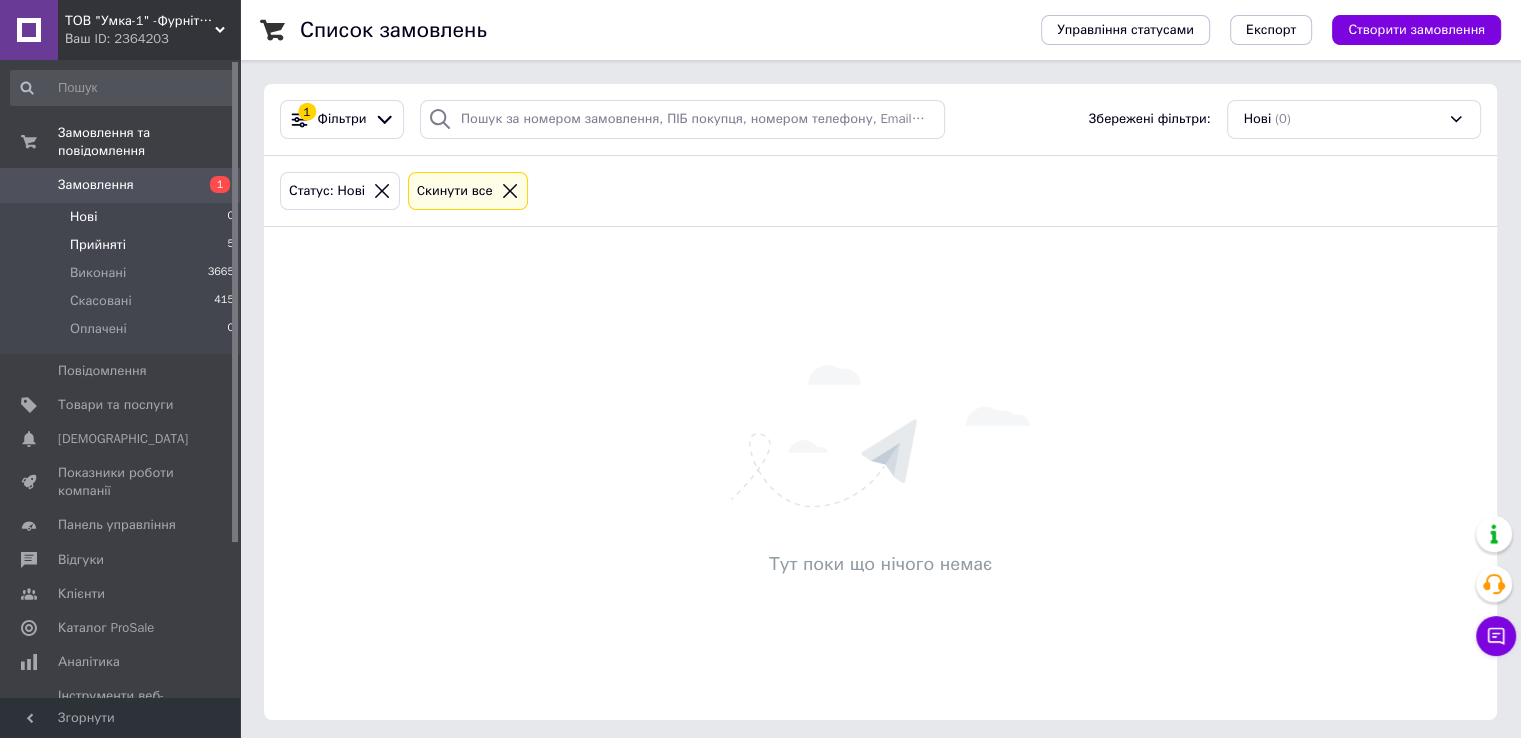 click on "Прийняті" at bounding box center [98, 245] 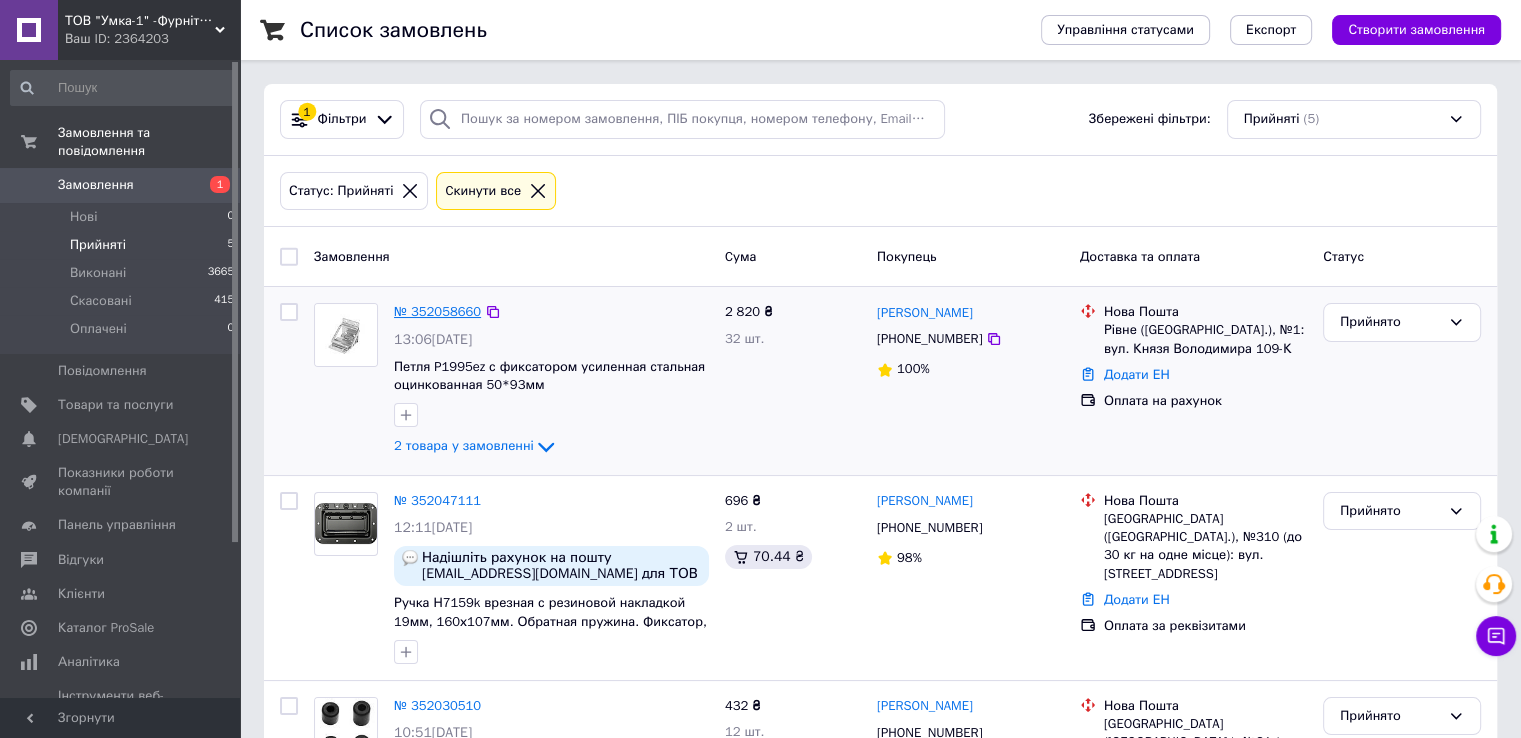 click on "№ 352058660" at bounding box center [437, 311] 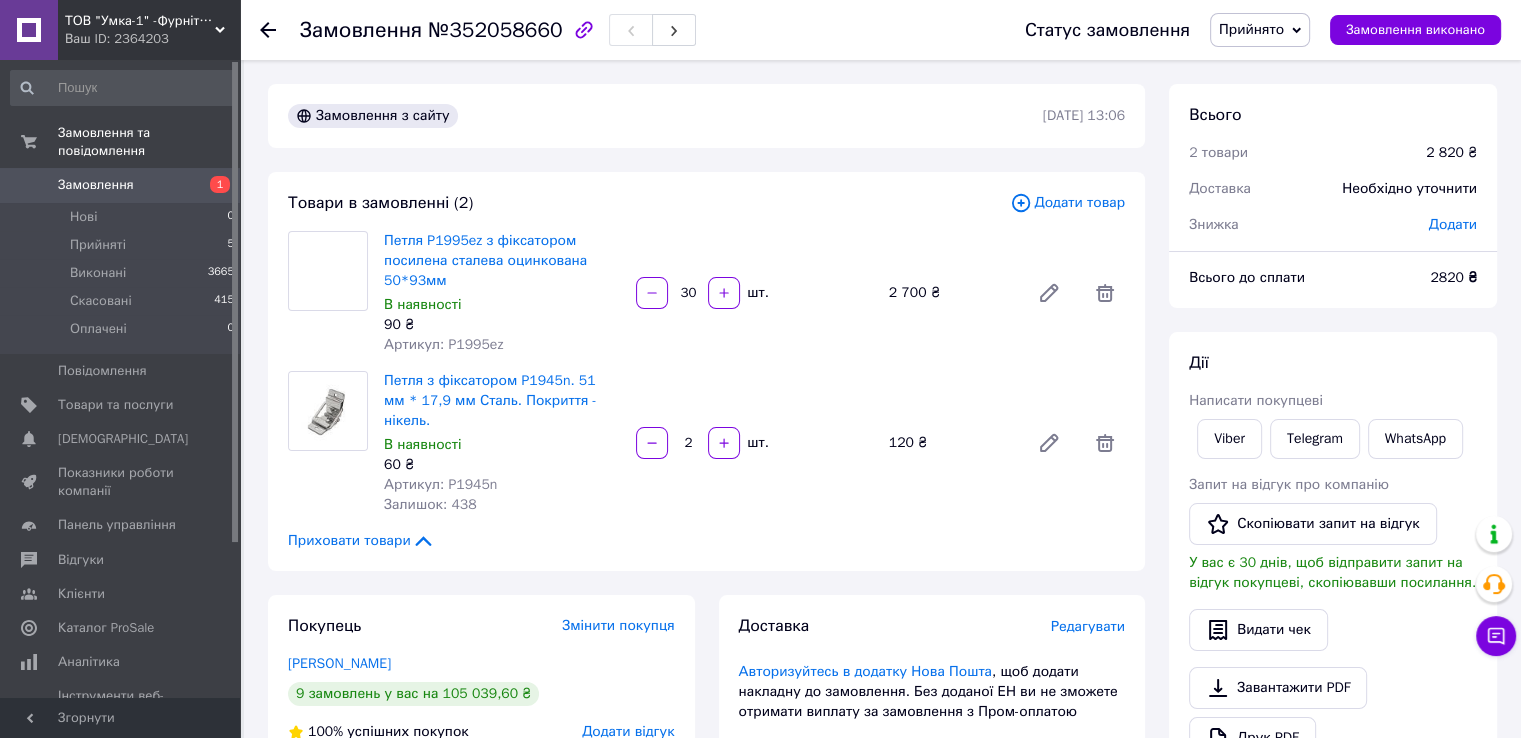 scroll, scrollTop: 300, scrollLeft: 0, axis: vertical 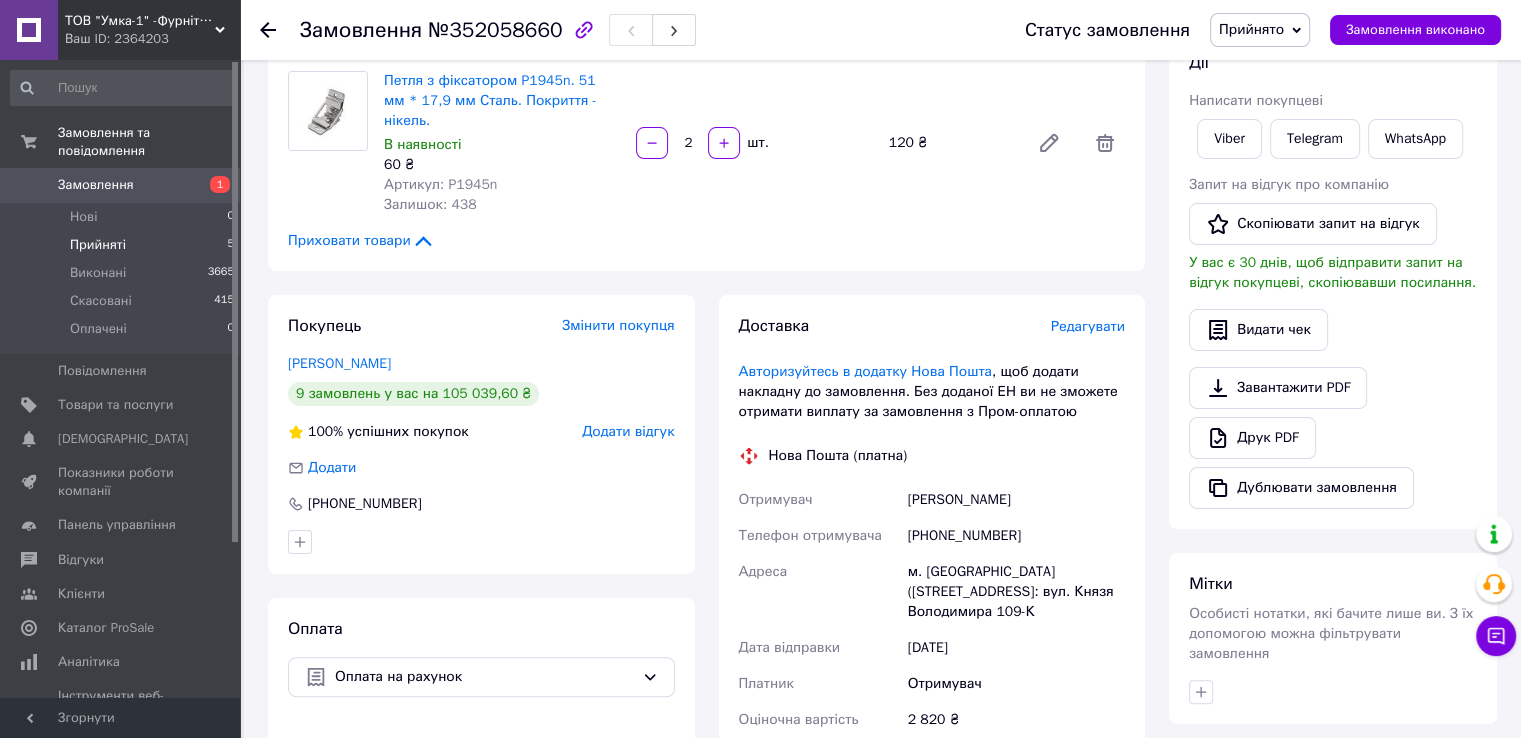 click on "Прийняті 5" at bounding box center [123, 245] 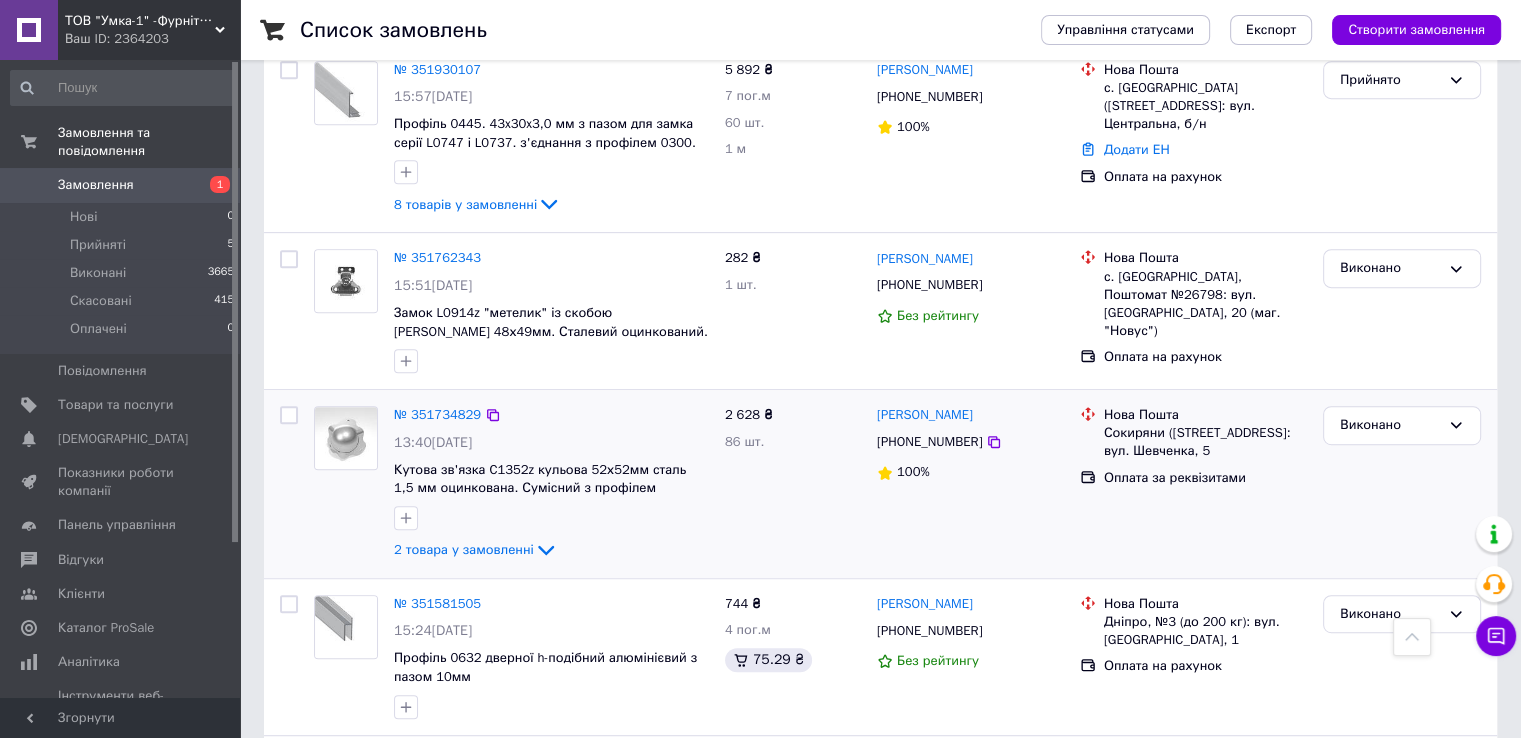 scroll, scrollTop: 1000, scrollLeft: 0, axis: vertical 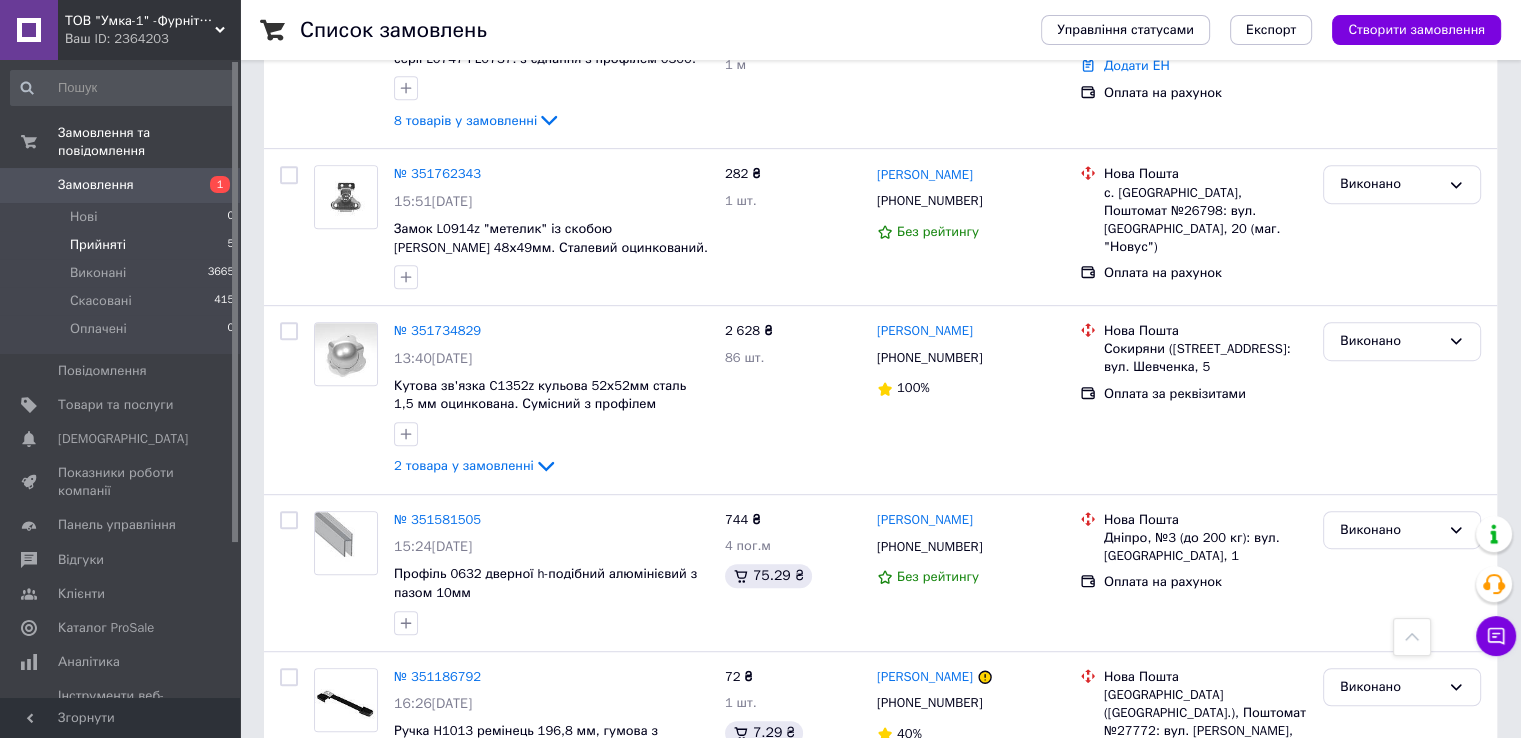 click on "Прийняті" at bounding box center [98, 245] 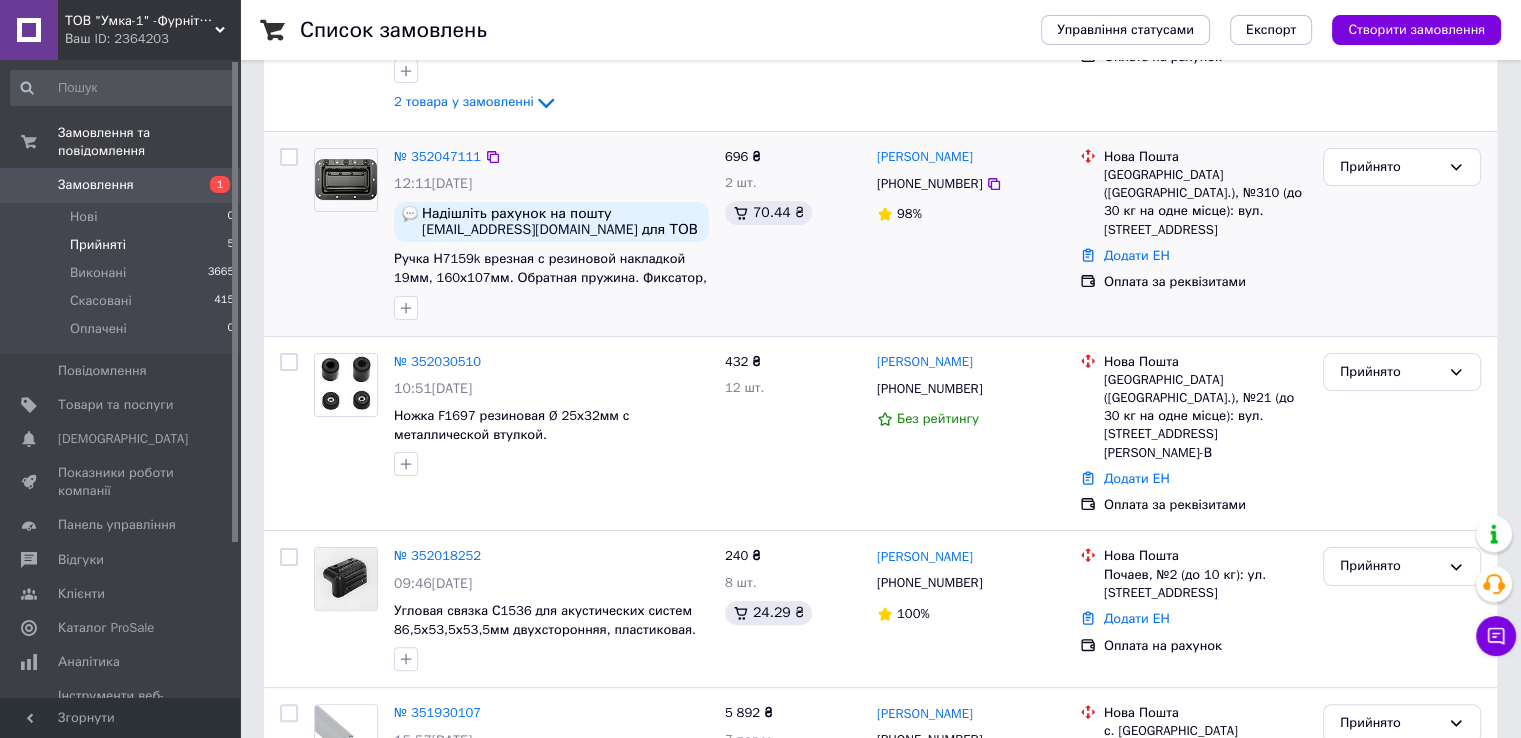 scroll, scrollTop: 468, scrollLeft: 0, axis: vertical 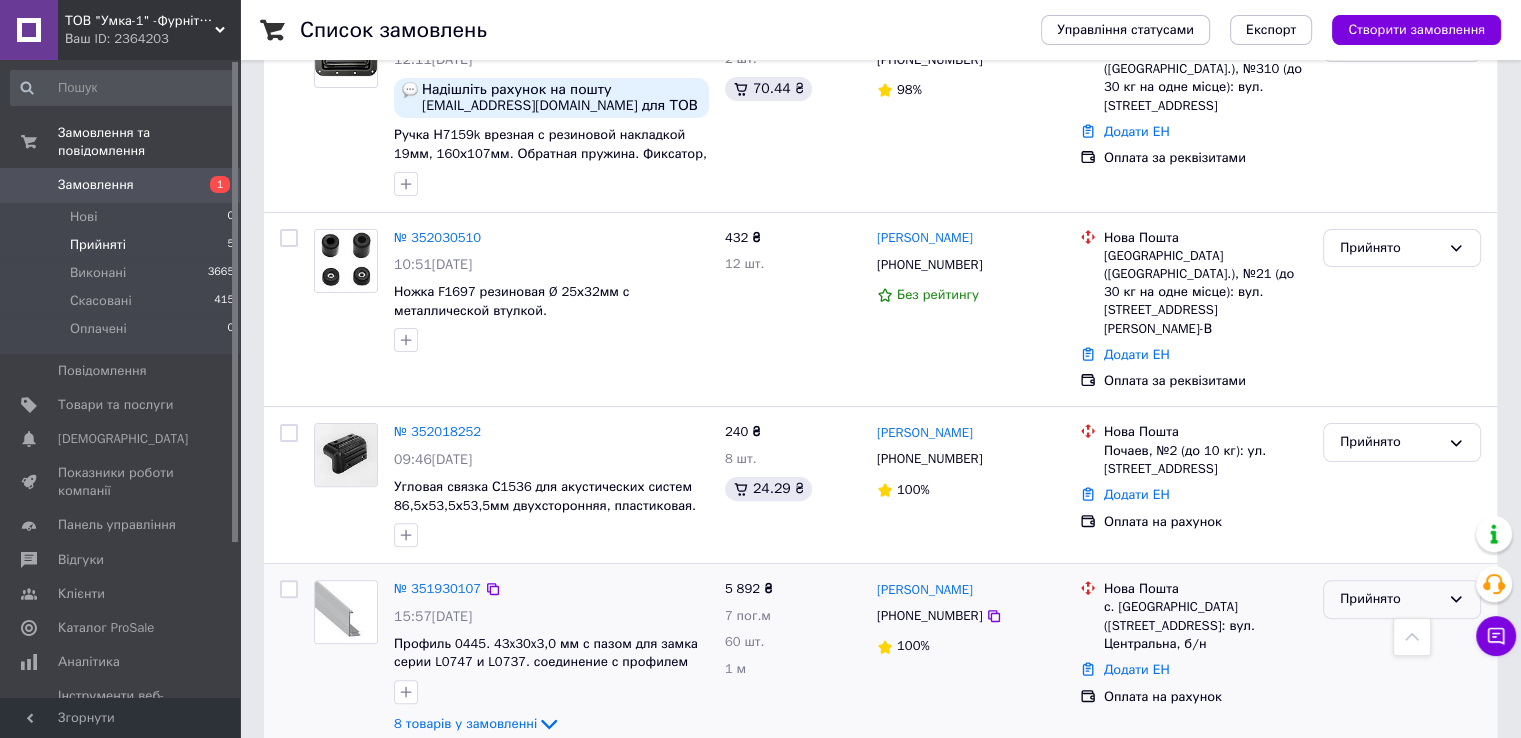 click on "Прийнято" at bounding box center (1390, 599) 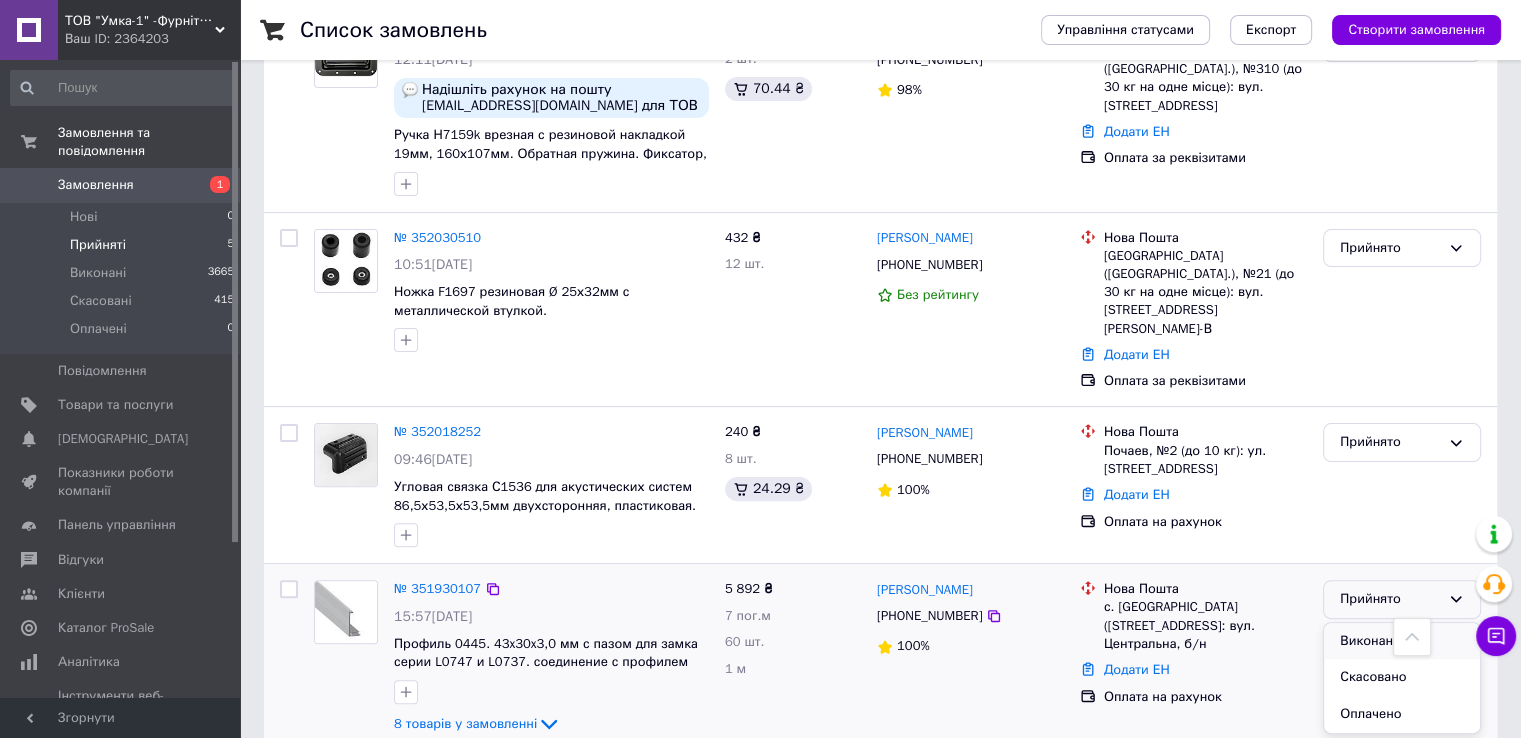 click on "Виконано" at bounding box center [1402, 641] 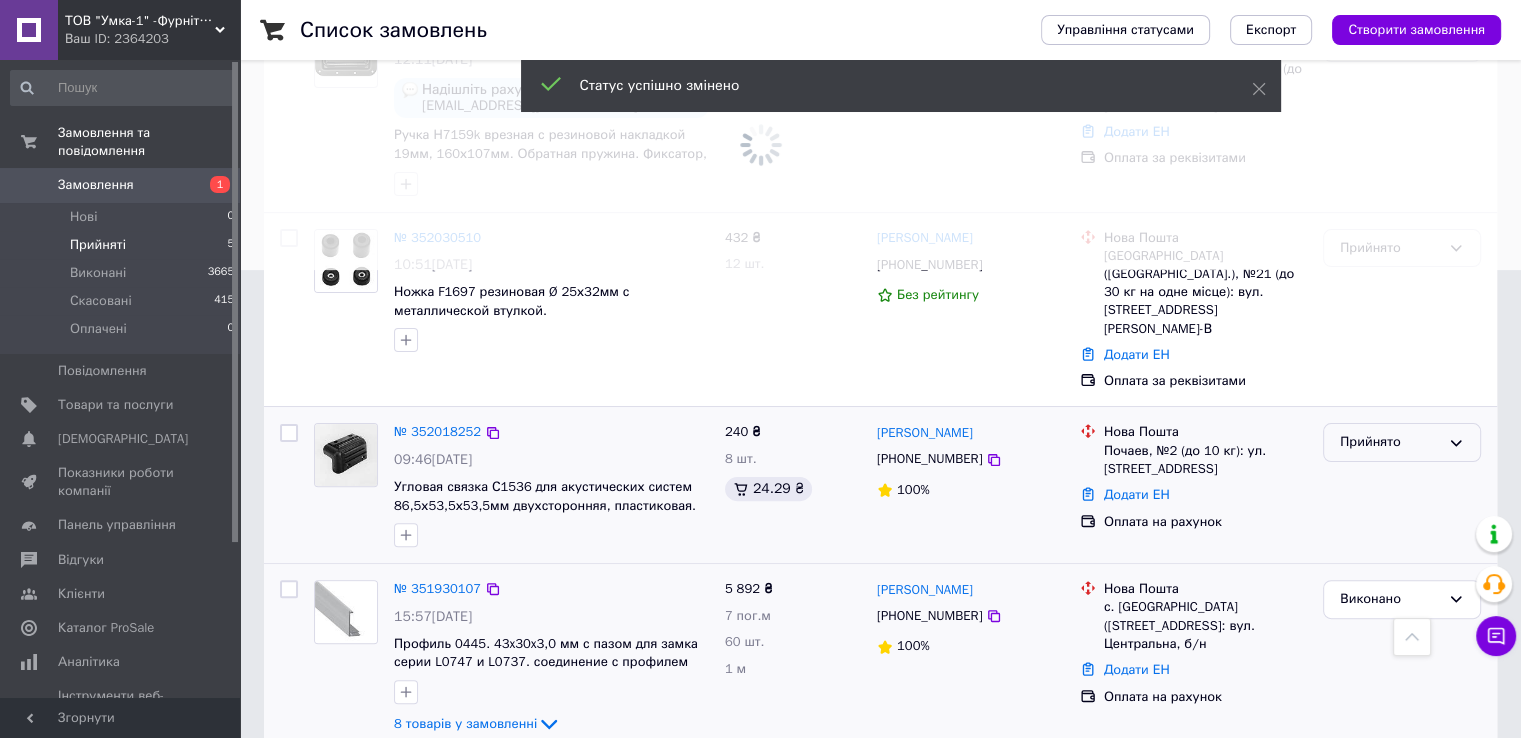 click on "Прийнято" at bounding box center (1390, 442) 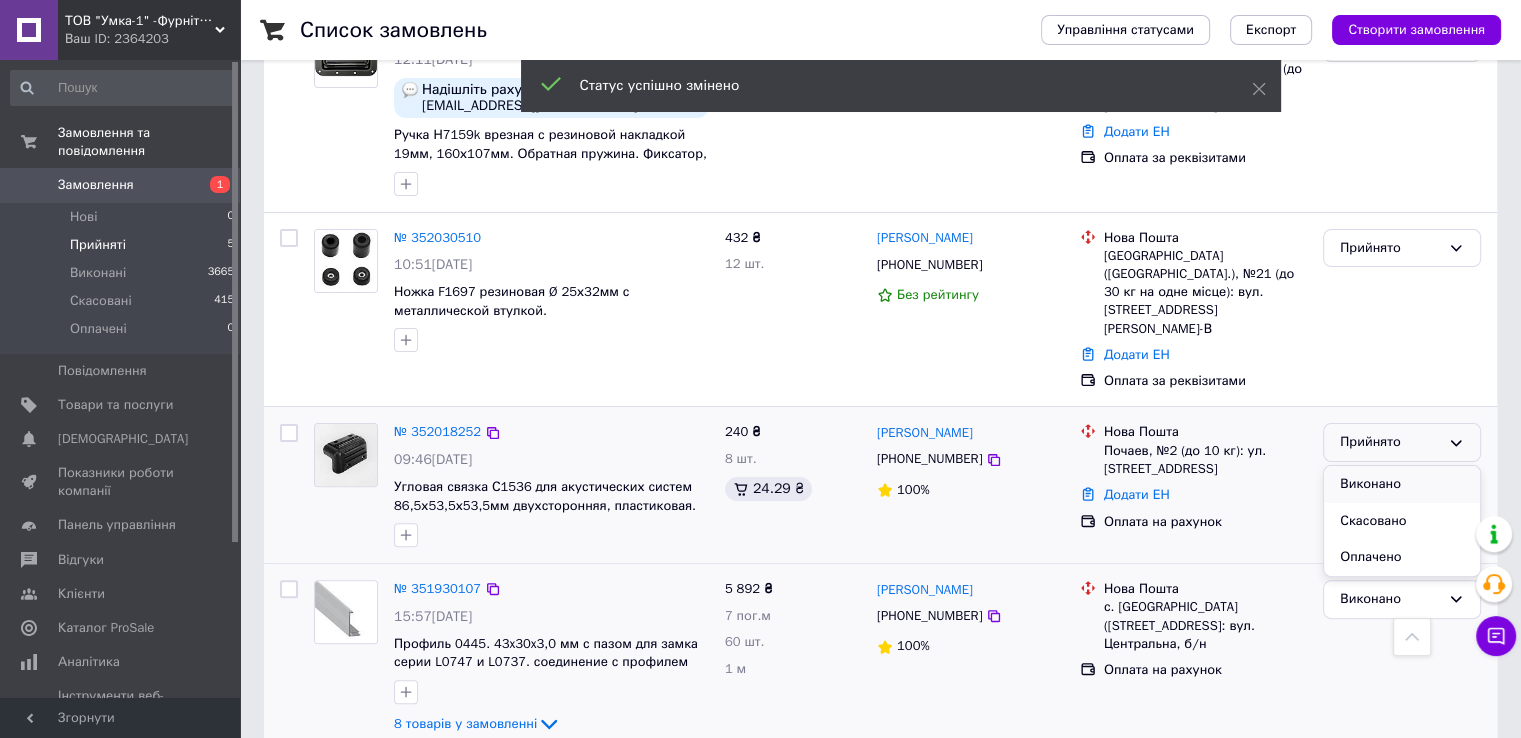 click on "Виконано" at bounding box center [1402, 484] 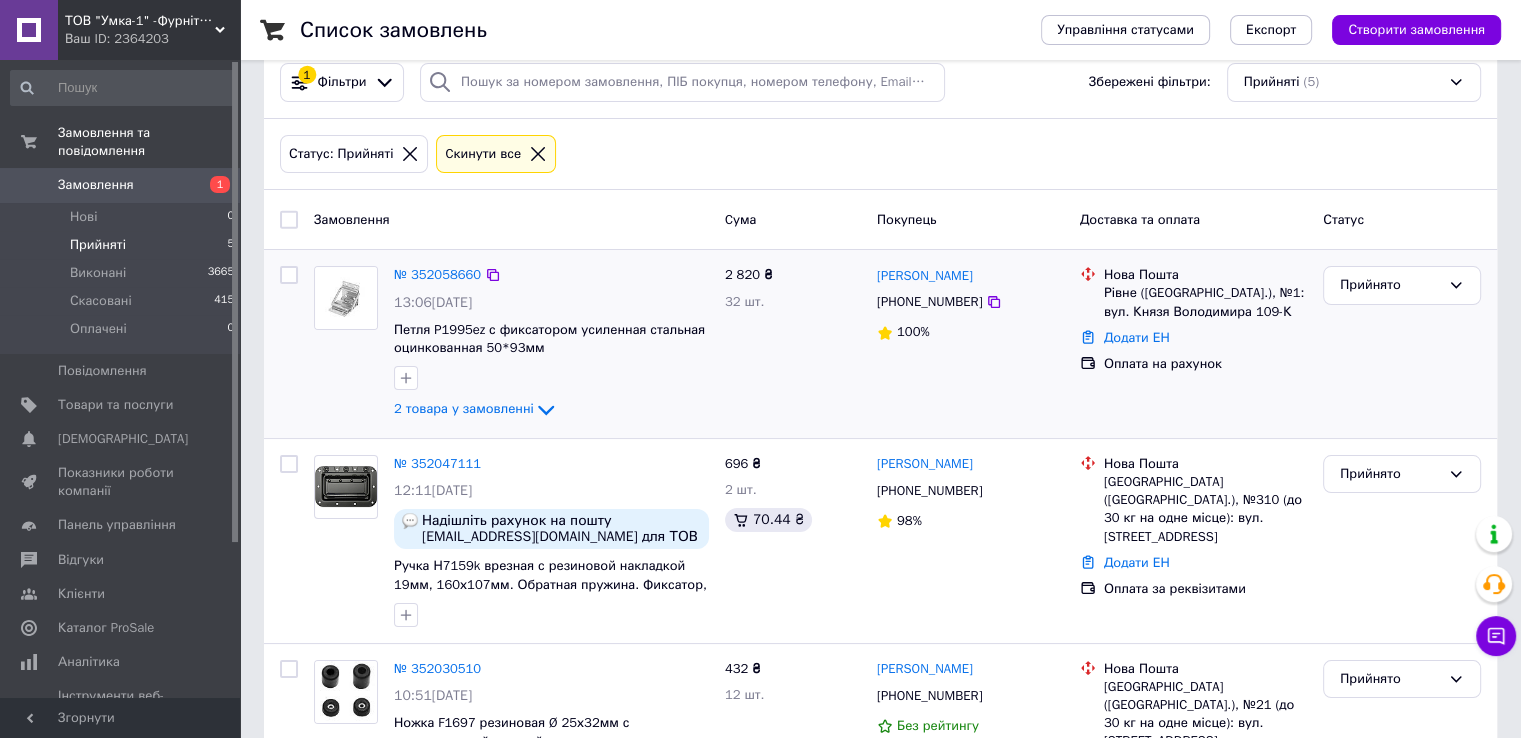 scroll, scrollTop: 0, scrollLeft: 0, axis: both 